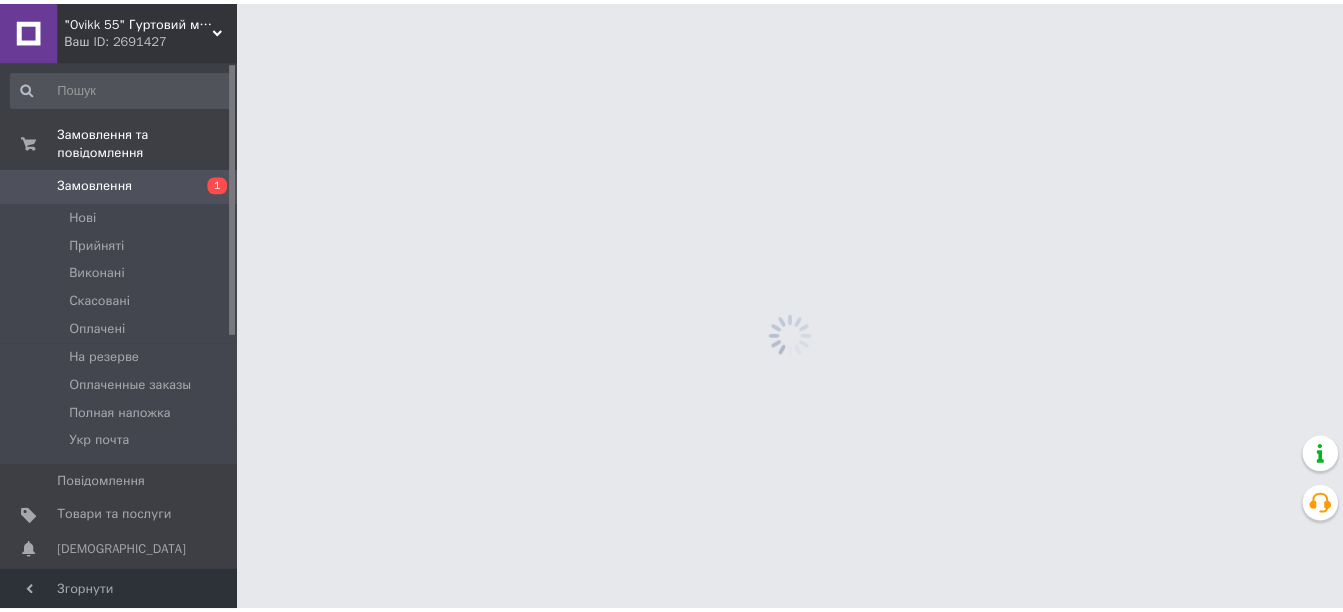 scroll, scrollTop: 0, scrollLeft: 0, axis: both 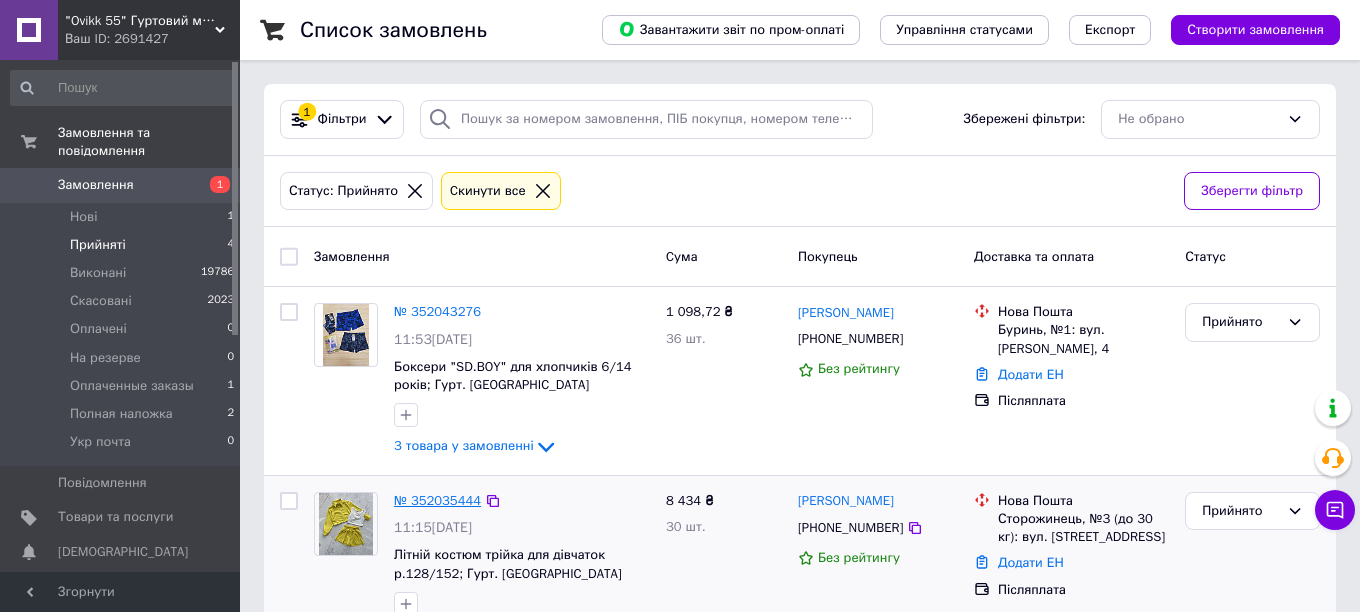 click on "№ 352035444" at bounding box center (437, 500) 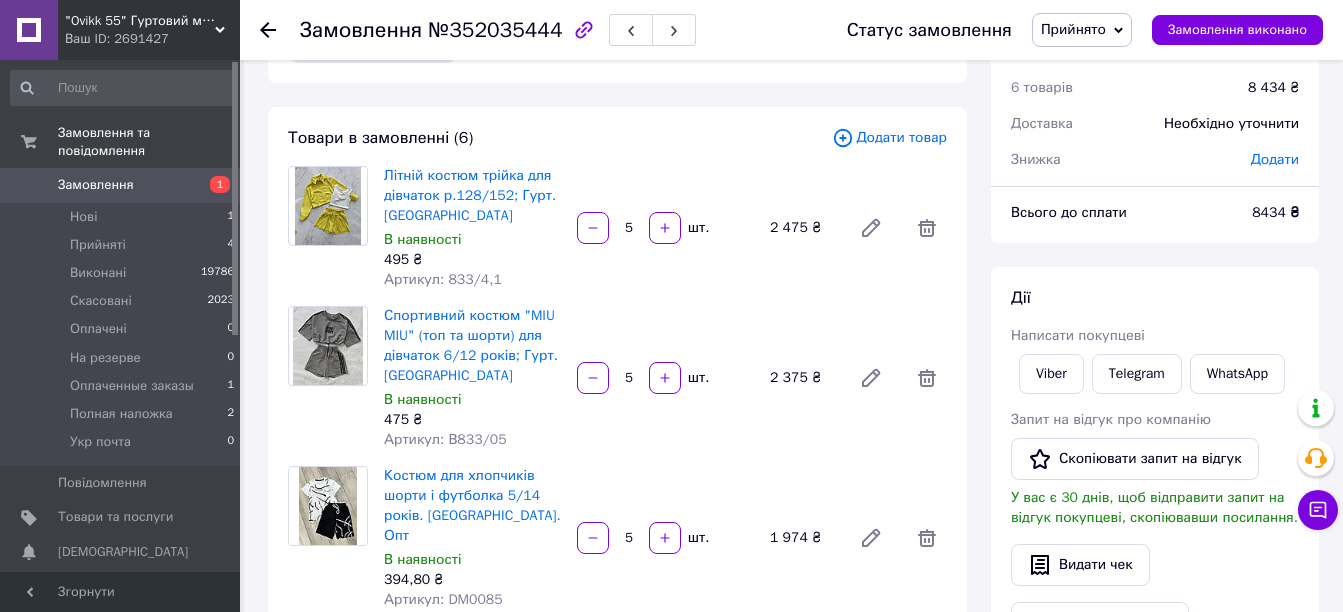 scroll, scrollTop: 300, scrollLeft: 0, axis: vertical 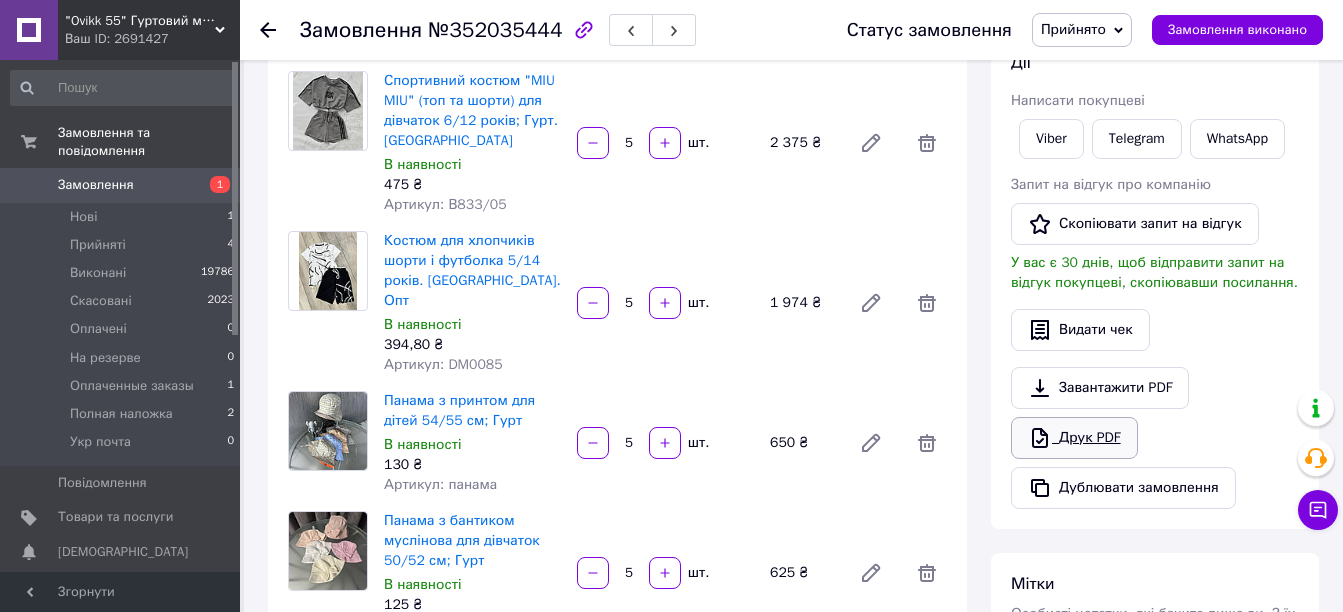 click on "Друк PDF" at bounding box center (1074, 438) 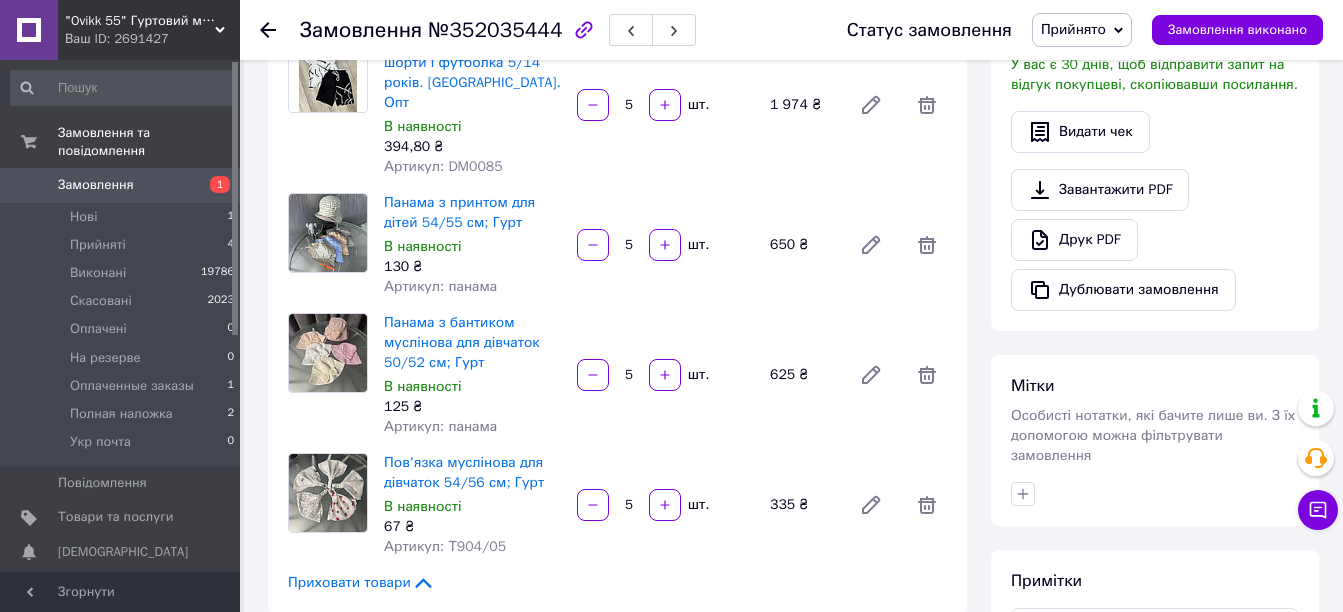 scroll, scrollTop: 100, scrollLeft: 0, axis: vertical 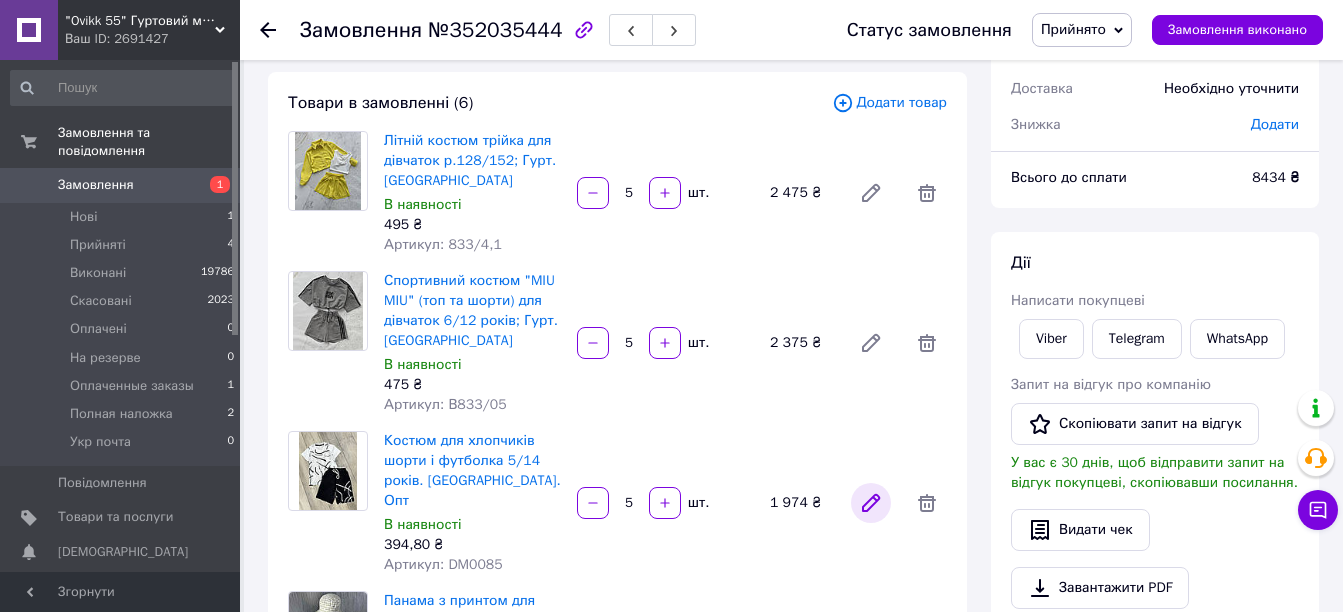 click 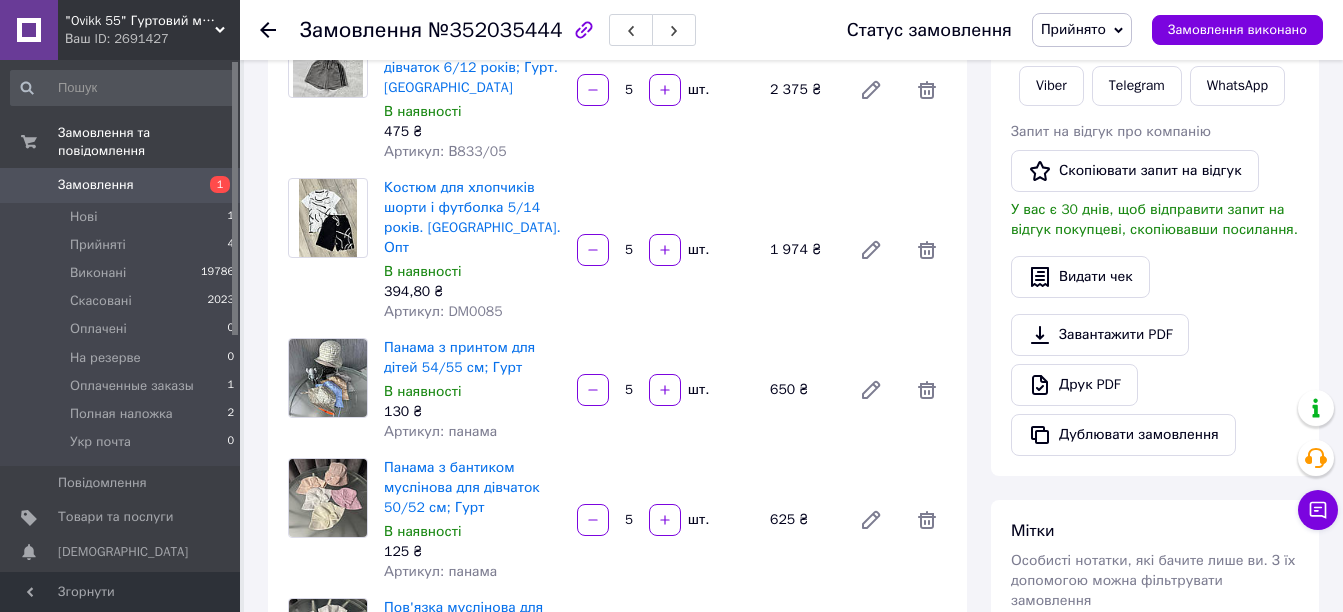 scroll, scrollTop: 400, scrollLeft: 0, axis: vertical 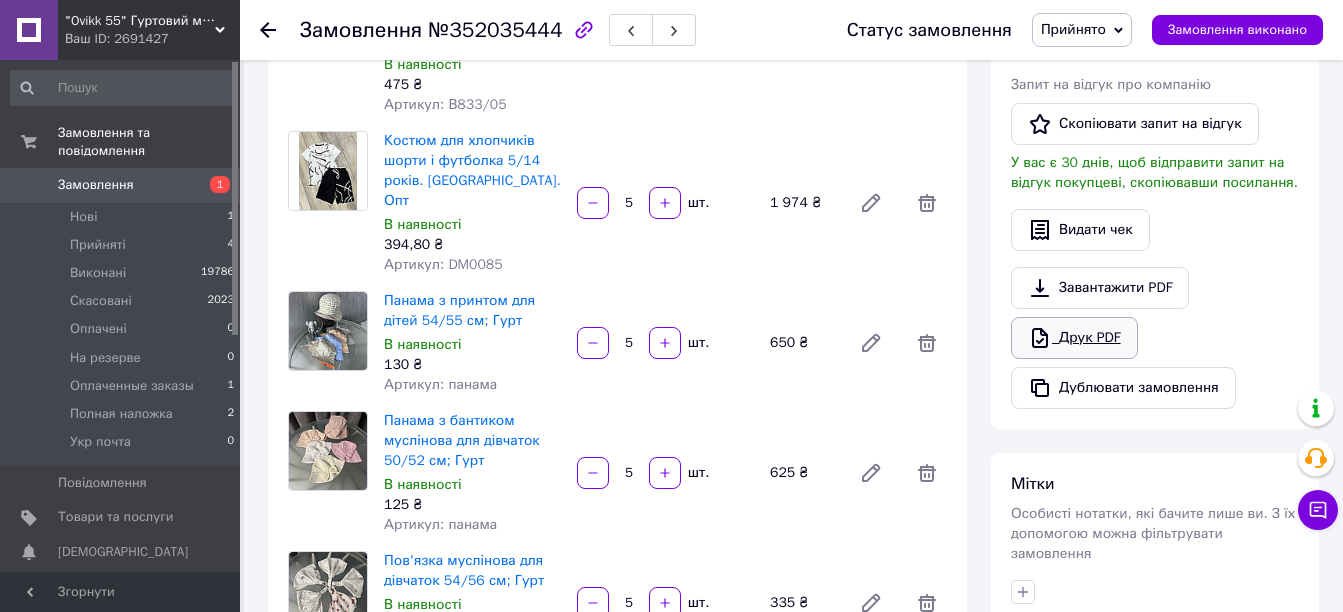 click on "Друк PDF" at bounding box center (1074, 338) 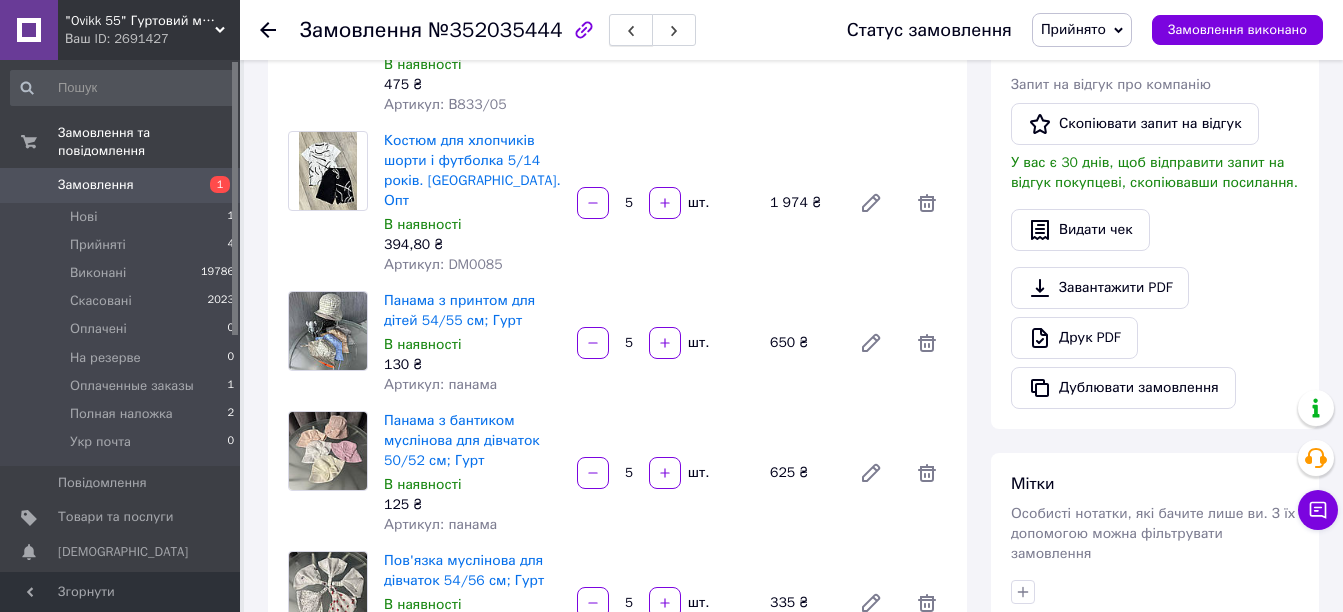 click 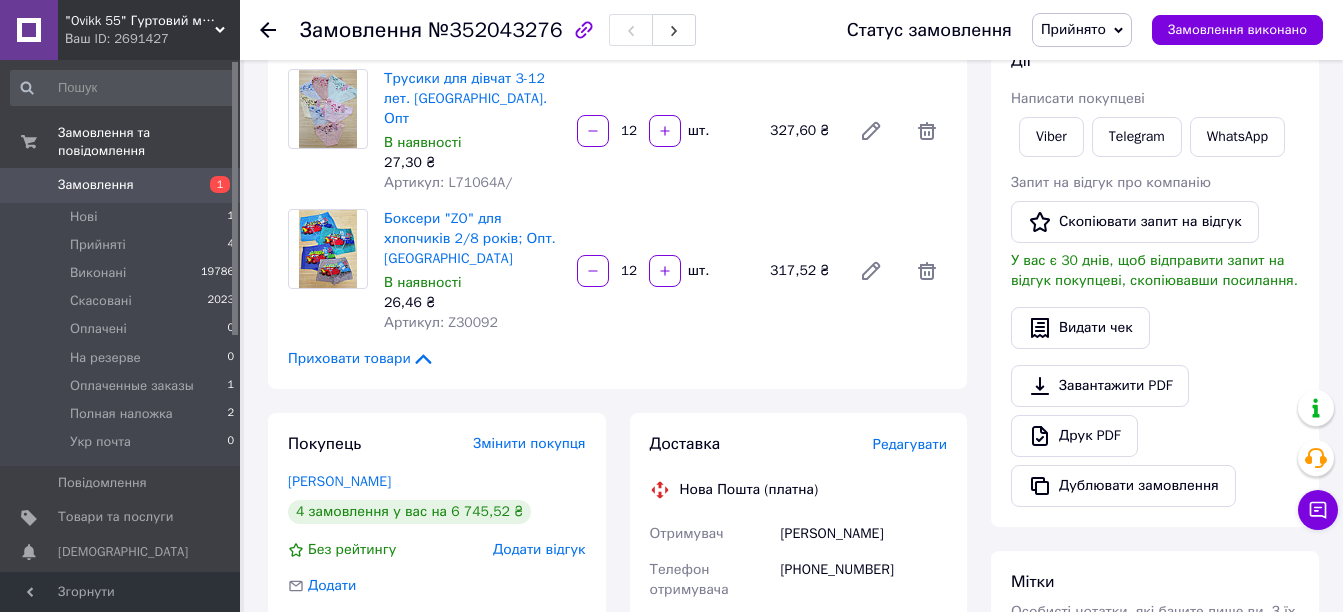 scroll, scrollTop: 400, scrollLeft: 0, axis: vertical 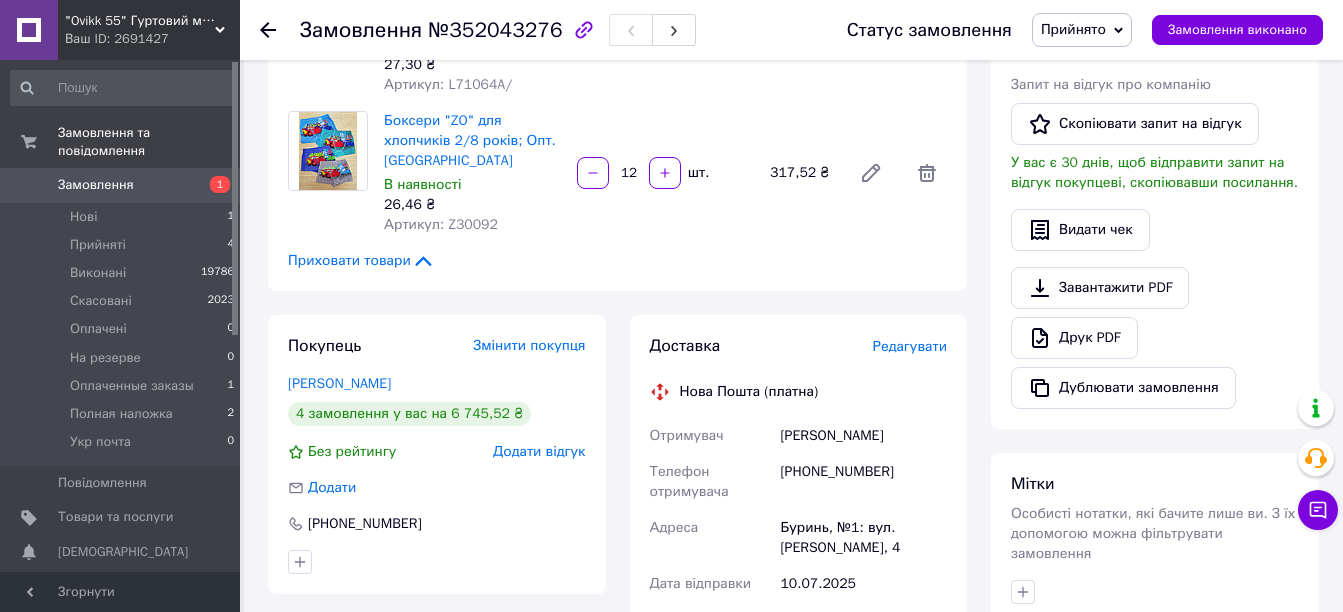 click on "Приховати товари" at bounding box center [617, 261] 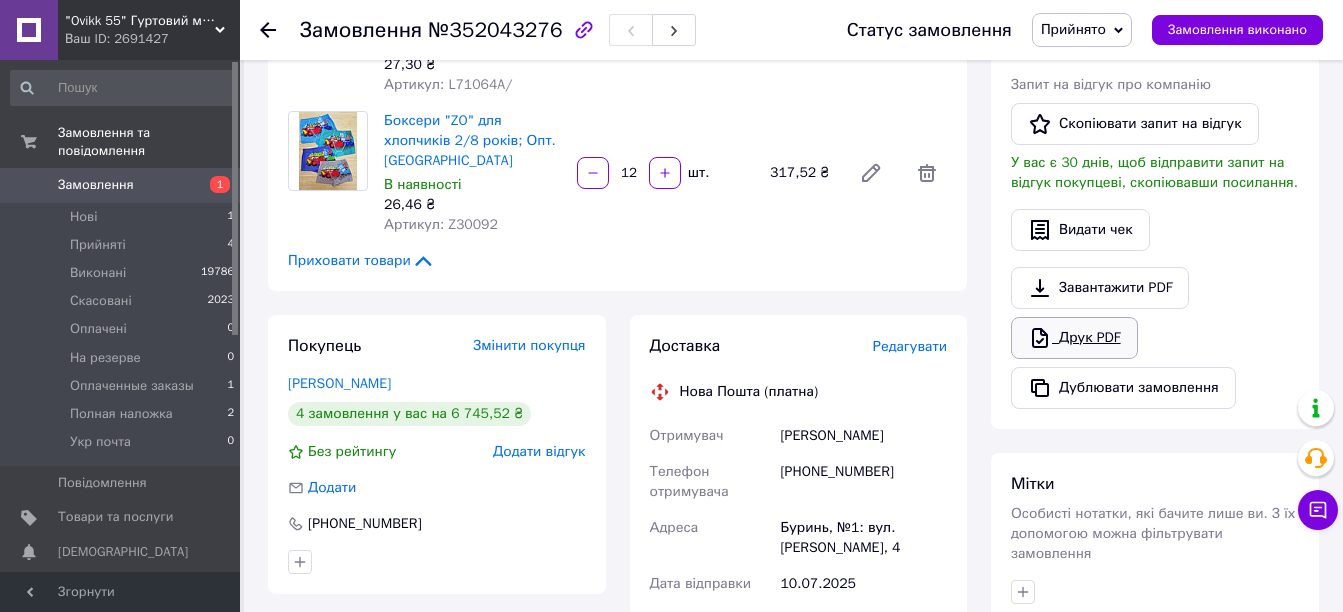 click on "Друк PDF" at bounding box center [1074, 338] 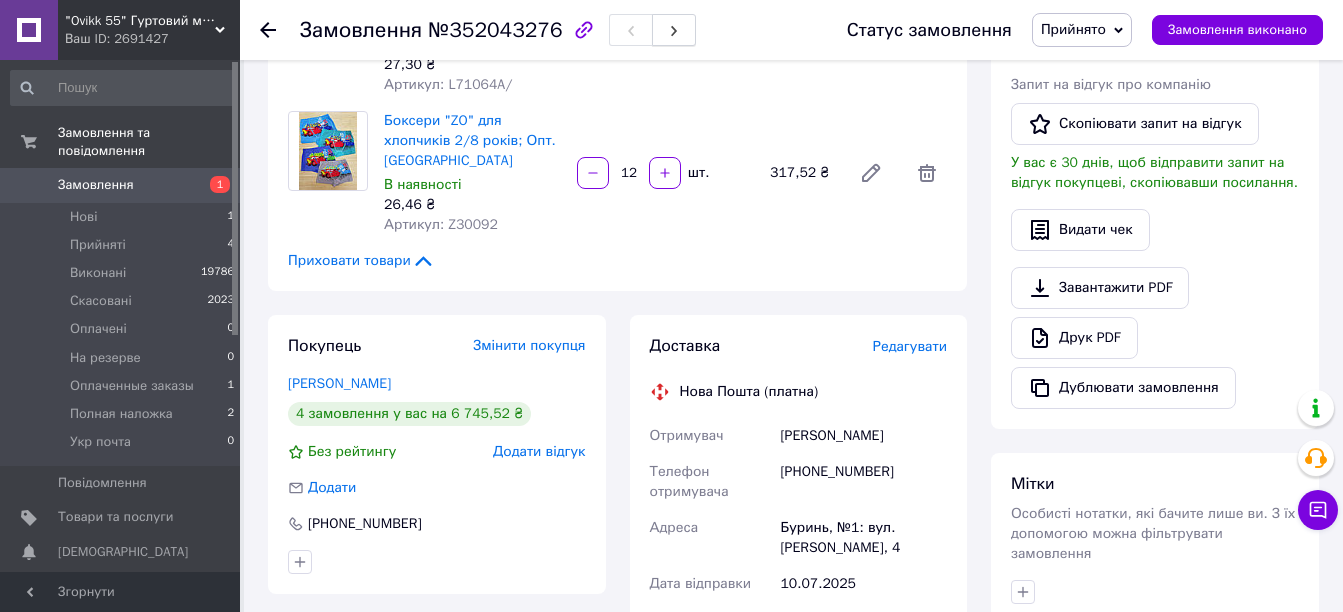 click at bounding box center [674, 30] 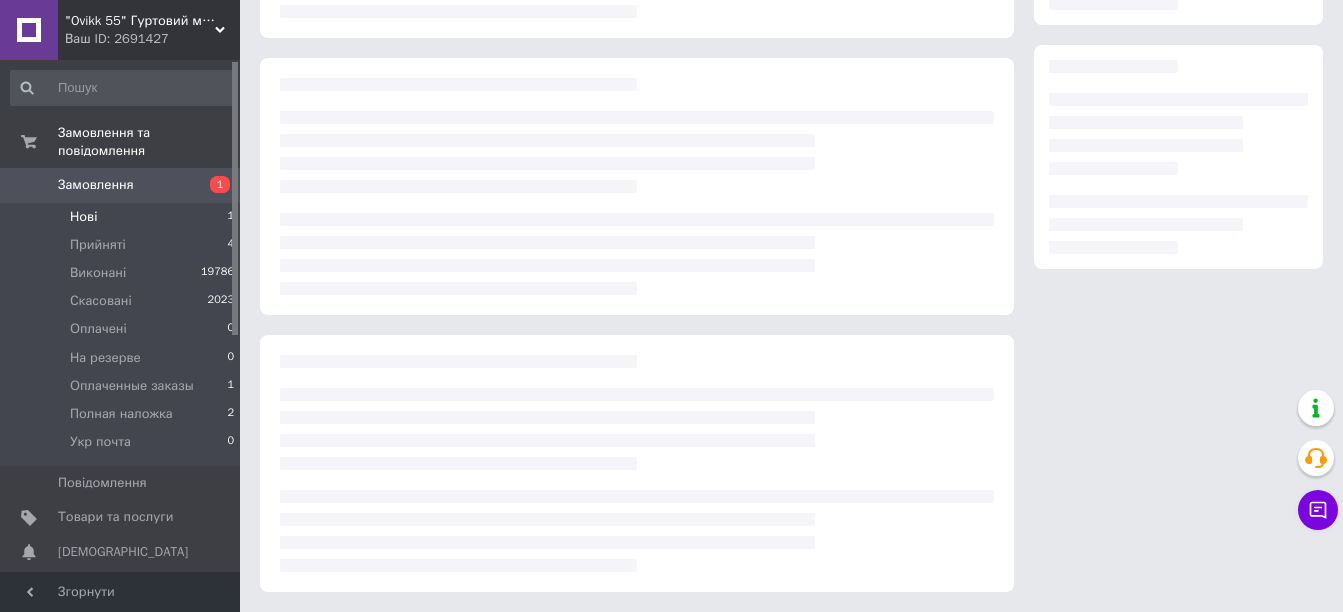 scroll, scrollTop: 302, scrollLeft: 0, axis: vertical 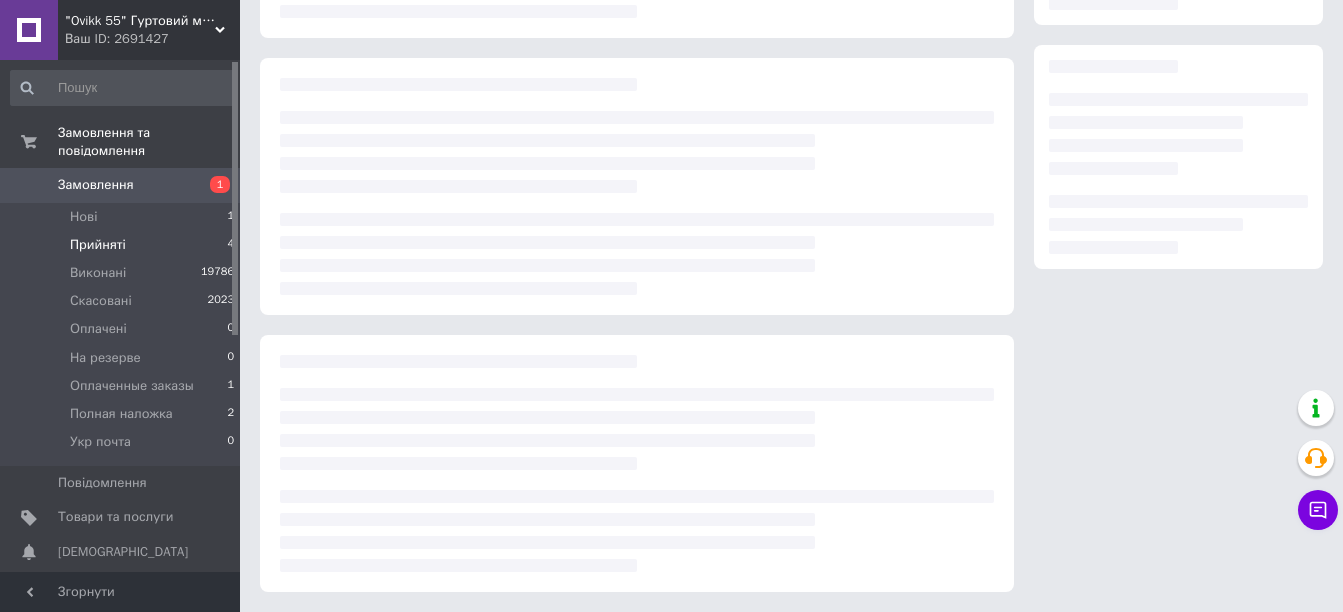 click on "Прийняті" at bounding box center (98, 245) 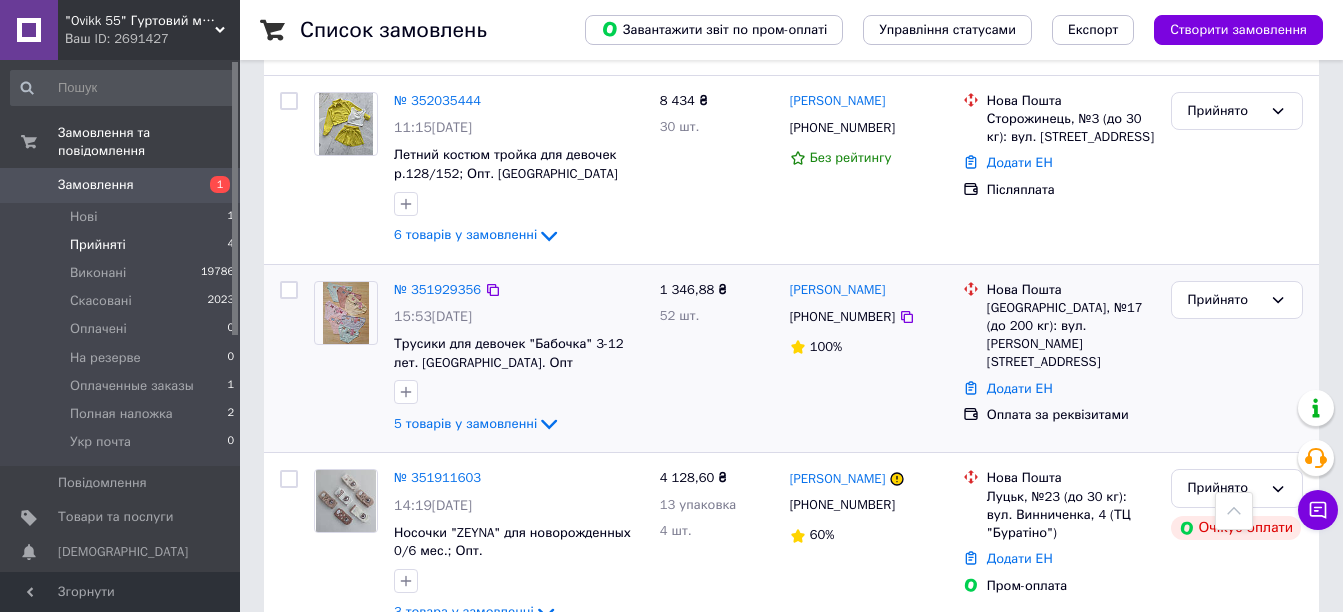 scroll, scrollTop: 453, scrollLeft: 0, axis: vertical 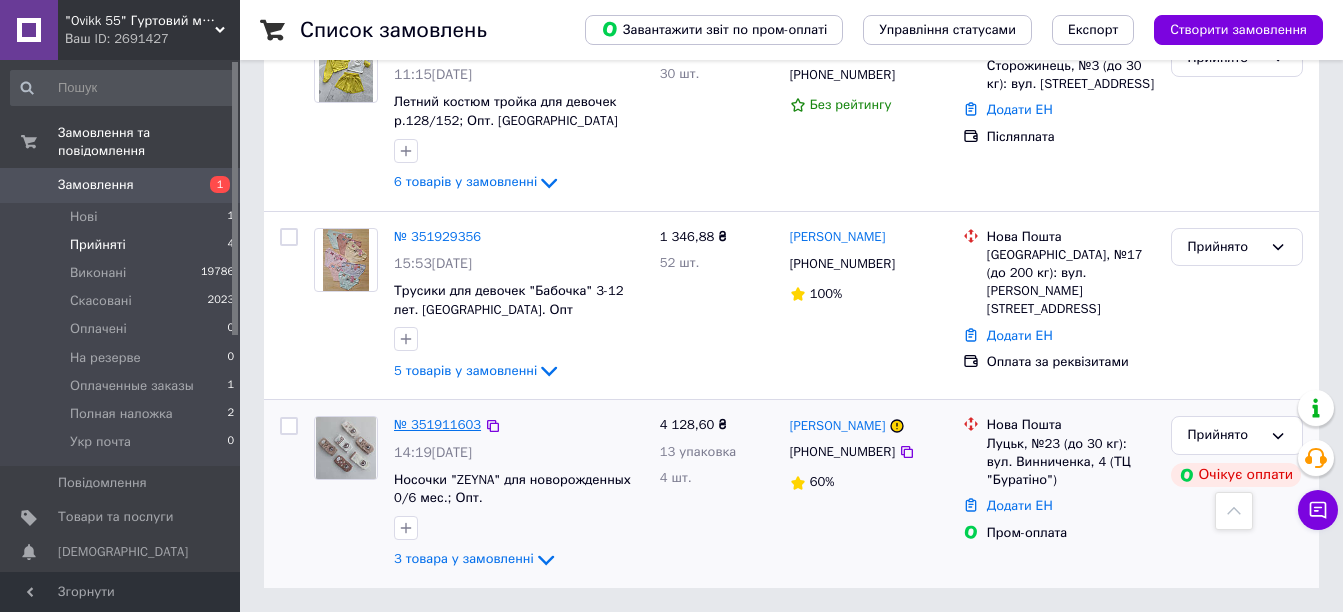 click on "№ 351911603" at bounding box center (437, 424) 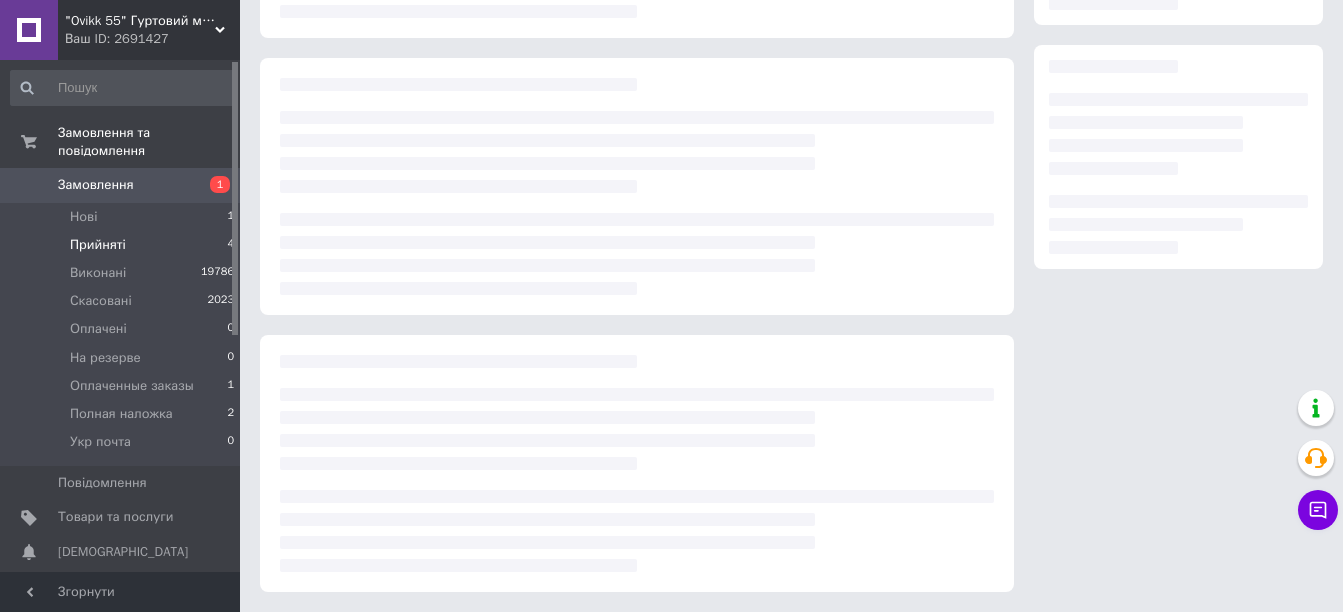 scroll, scrollTop: 302, scrollLeft: 0, axis: vertical 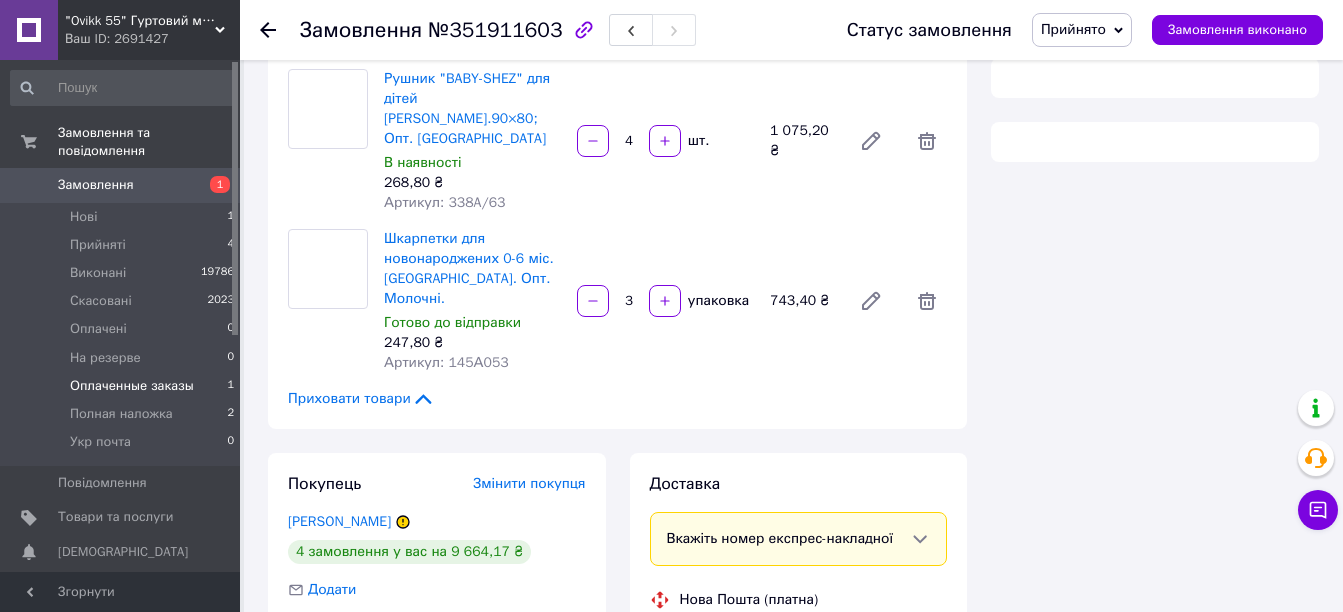 click on "Оплаченные заказы" at bounding box center (132, 386) 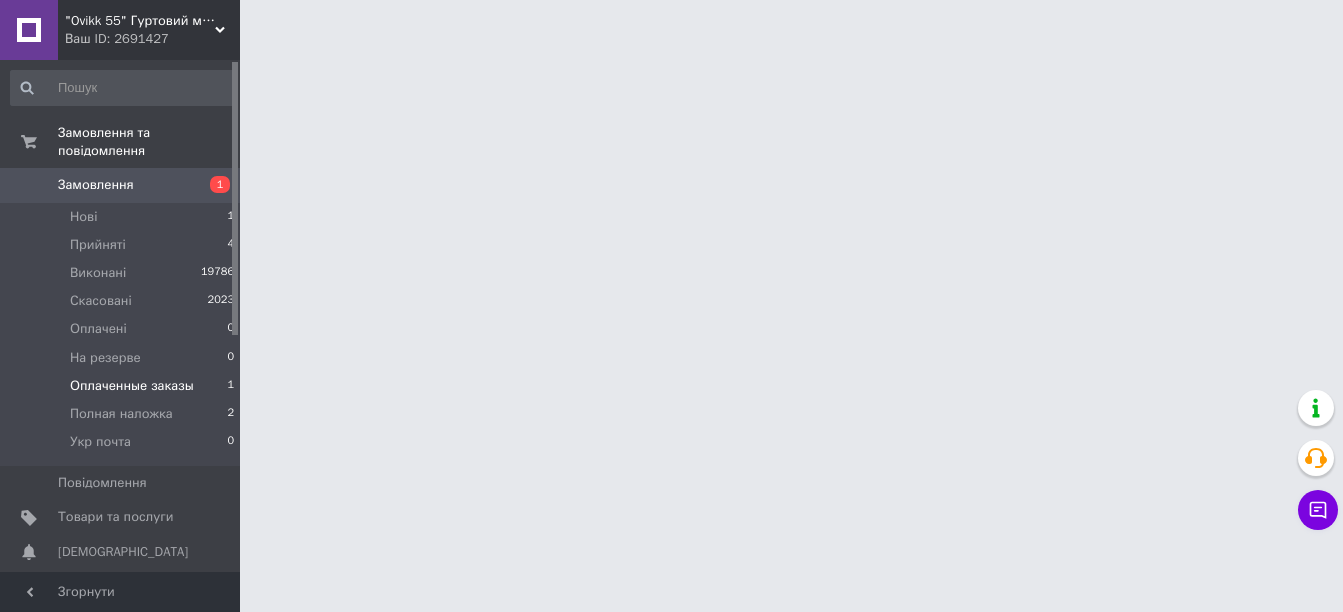 scroll, scrollTop: 0, scrollLeft: 0, axis: both 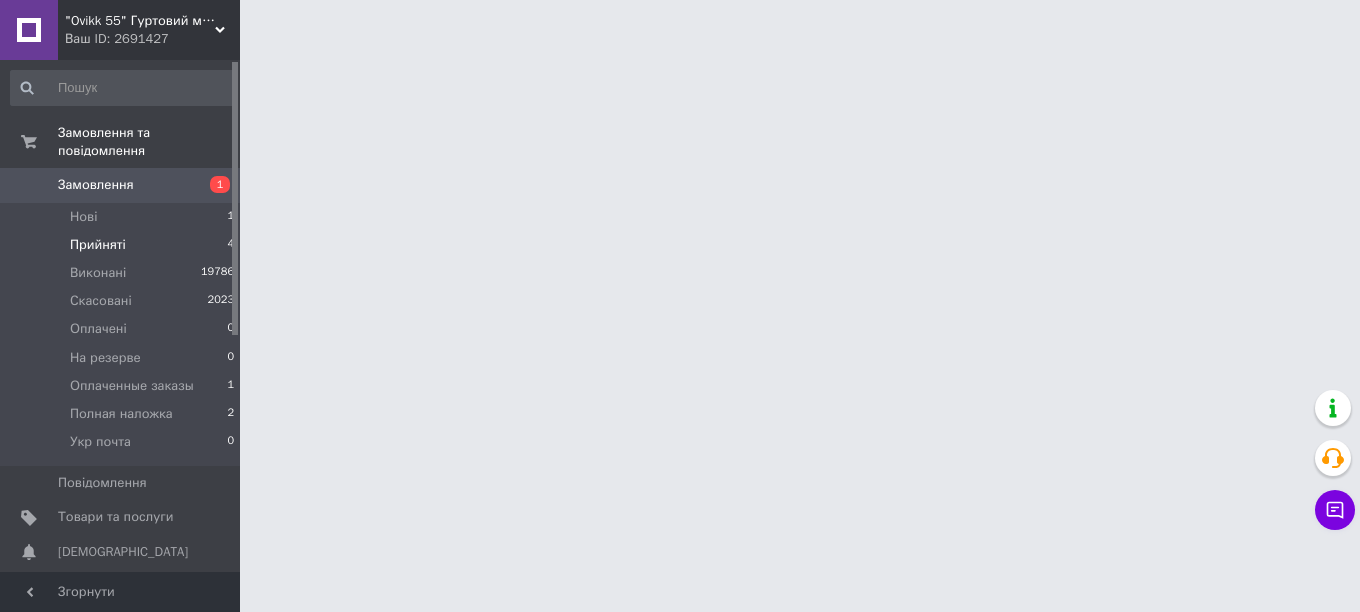 click on "Прийняті" at bounding box center [98, 245] 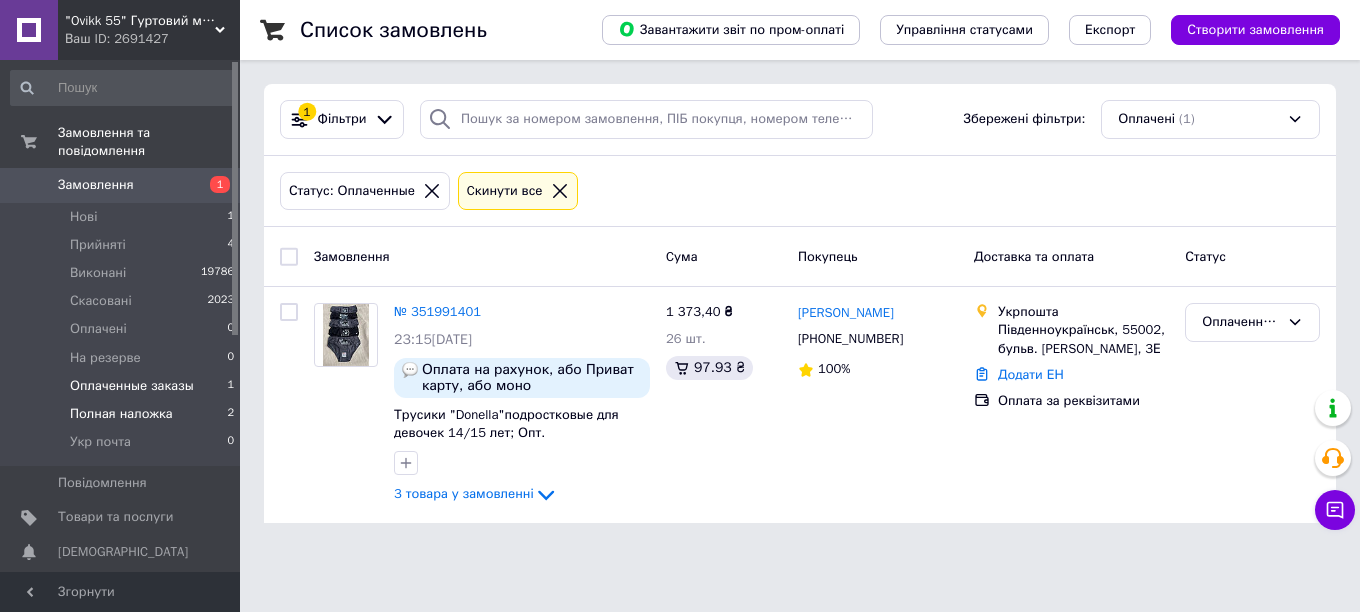 click on "Полная наложка" at bounding box center (121, 414) 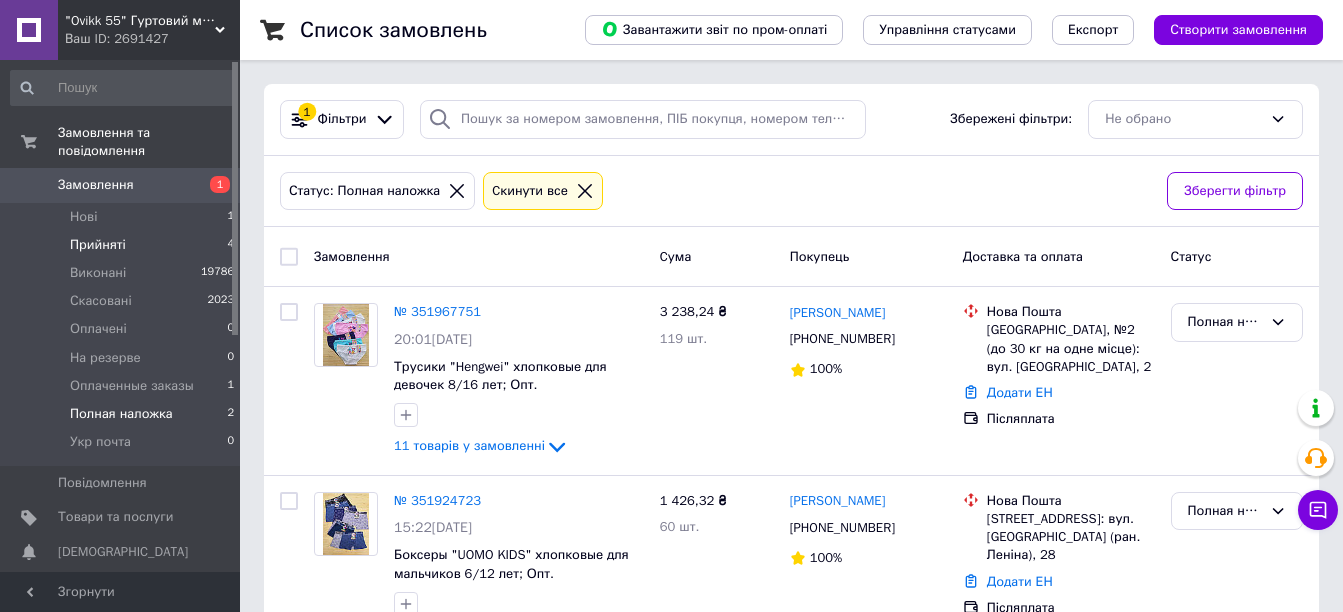 click on "Прийняті" at bounding box center (98, 245) 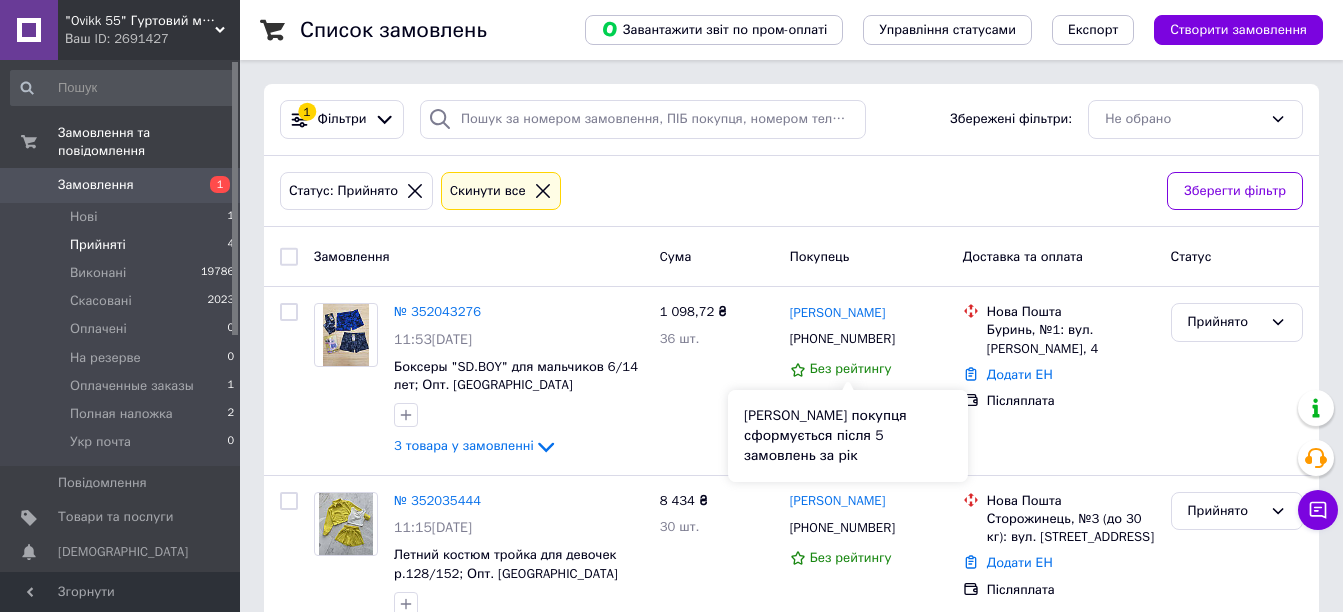 scroll, scrollTop: 200, scrollLeft: 0, axis: vertical 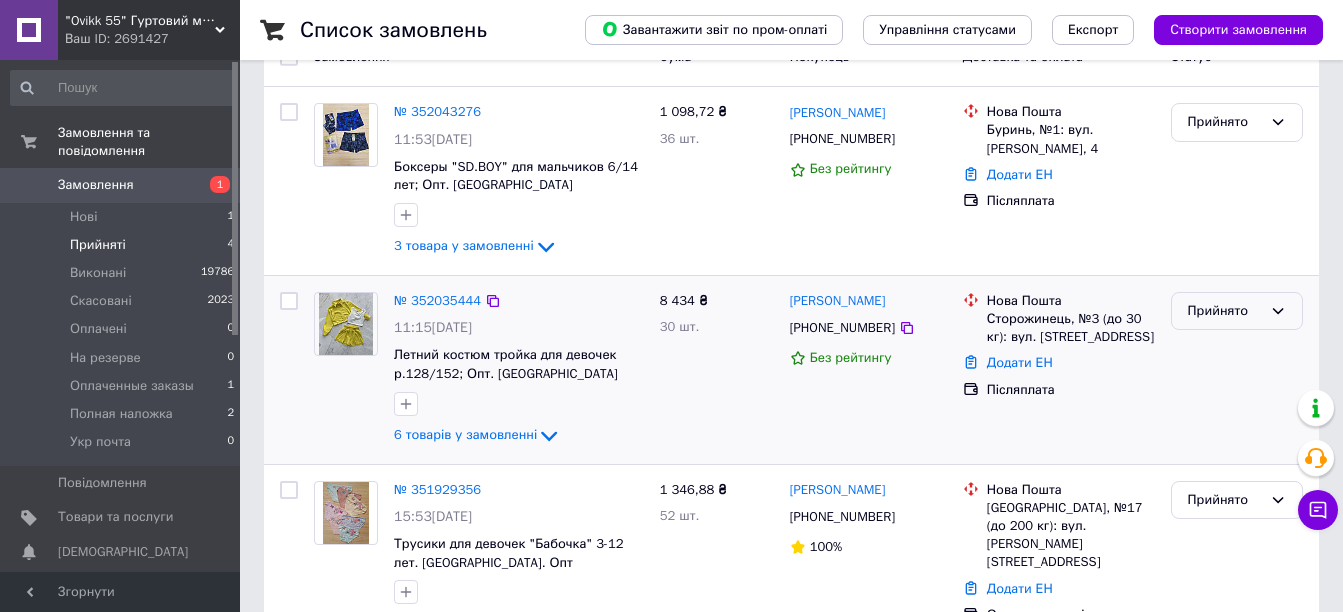 click on "Прийнято" at bounding box center [1225, 311] 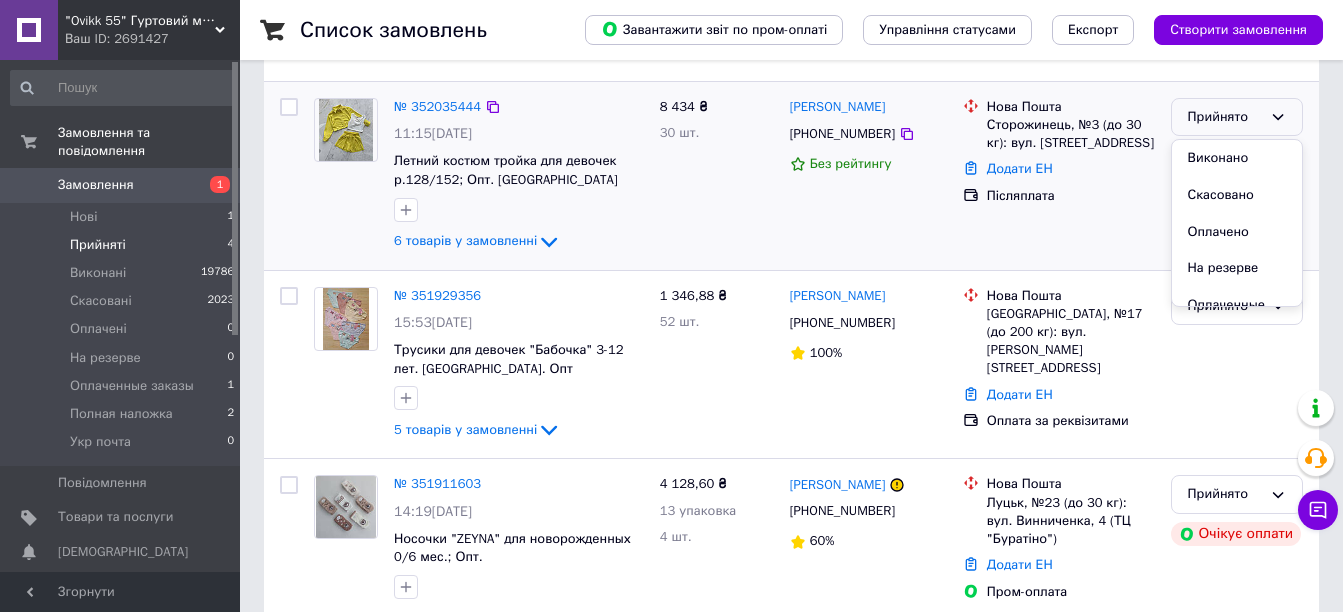 scroll, scrollTop: 400, scrollLeft: 0, axis: vertical 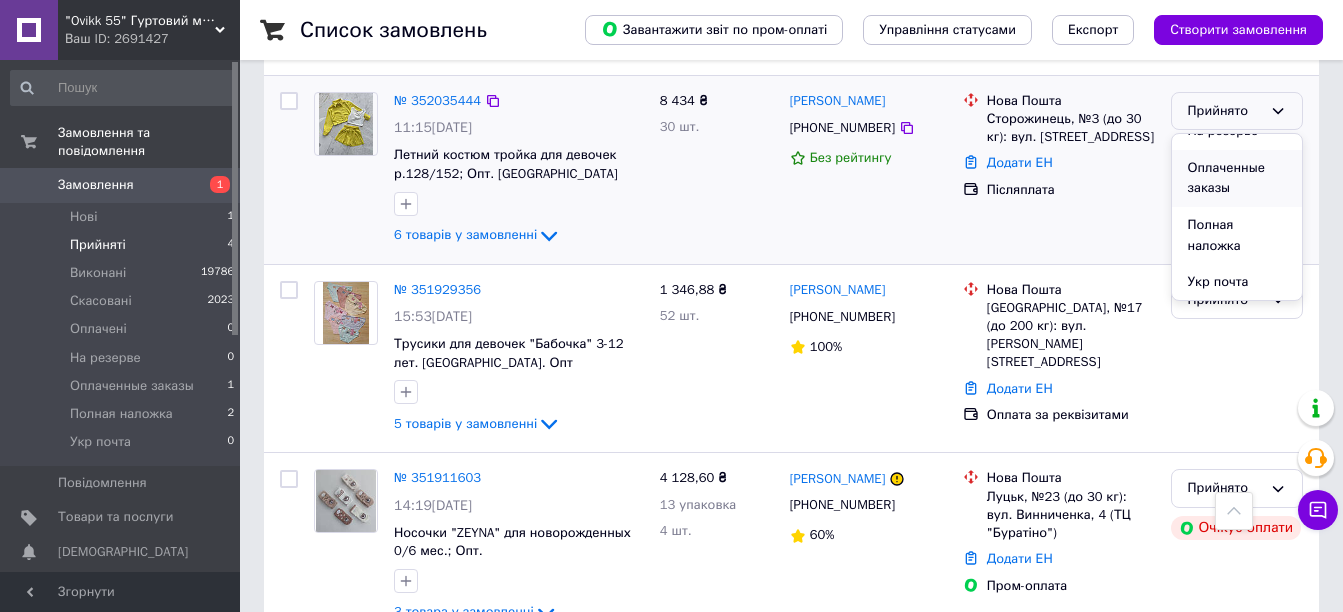 click on "Оплаченные заказы" at bounding box center [1237, 178] 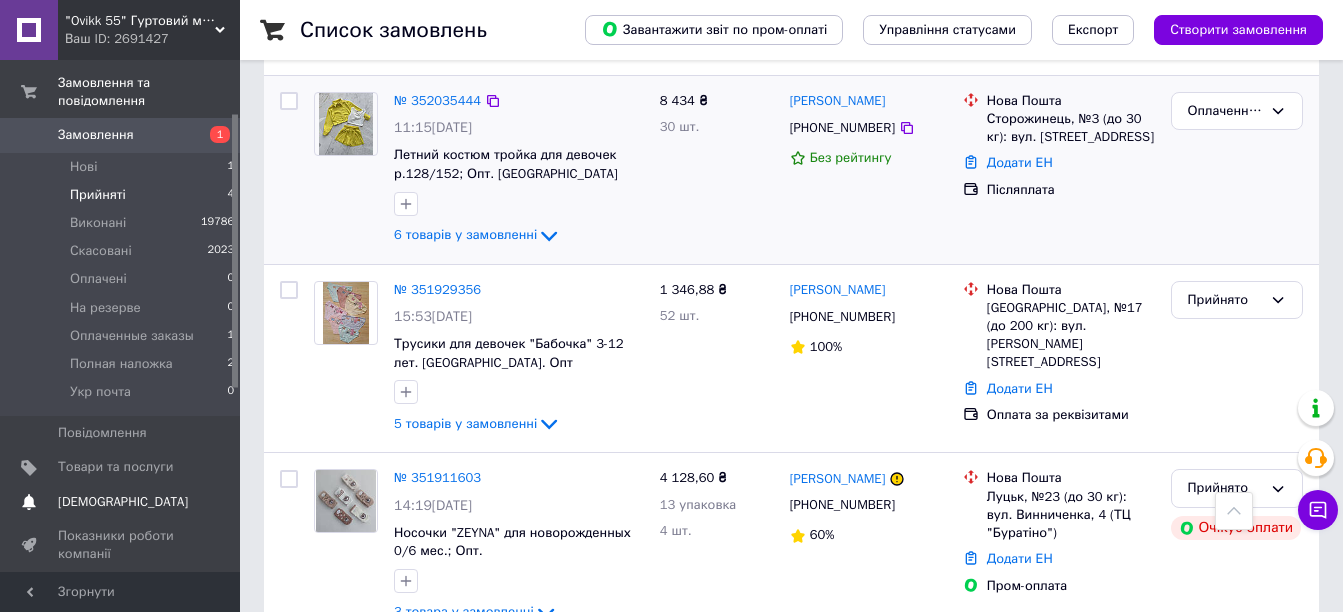 scroll, scrollTop: 100, scrollLeft: 0, axis: vertical 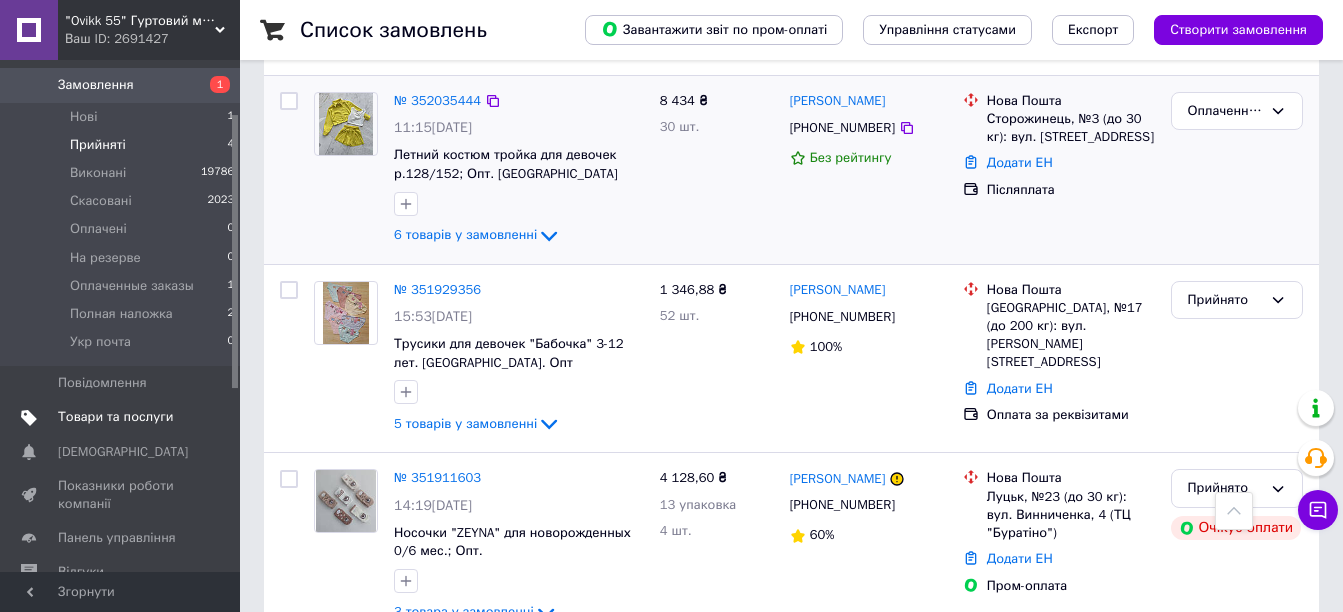 click on "Товари та послуги" at bounding box center [115, 417] 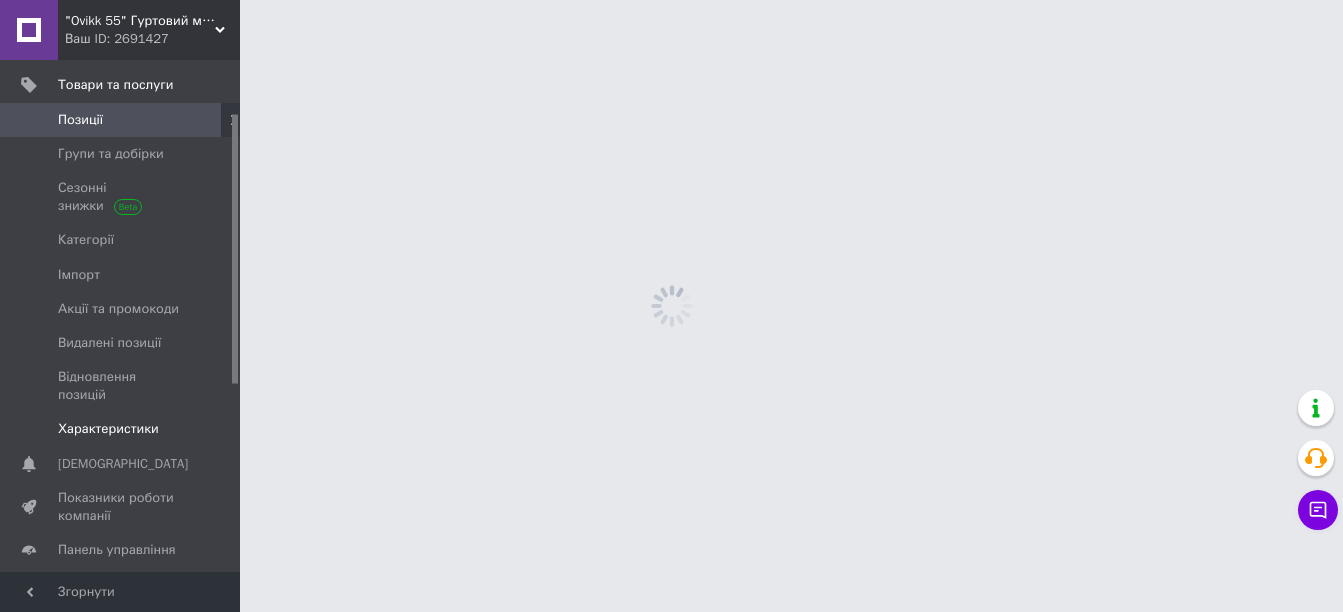 scroll, scrollTop: 0, scrollLeft: 0, axis: both 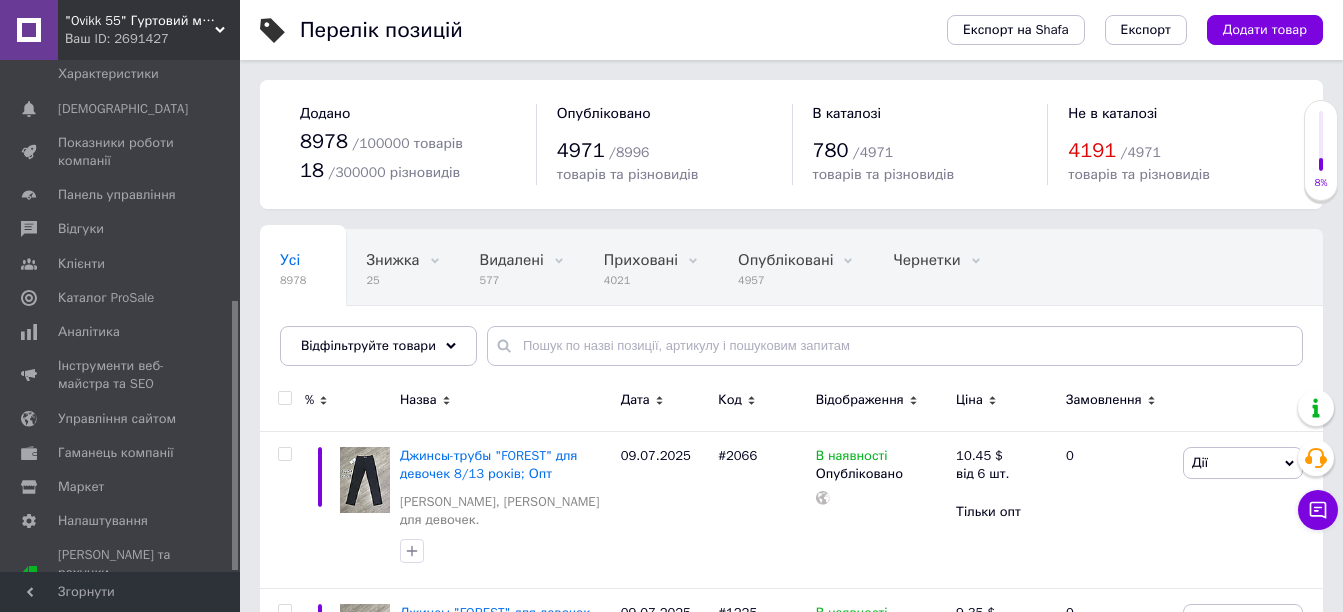 click on "Джинсы "FOREST" для девочек 9/14 років; [PERSON_NAME], [PERSON_NAME] для девочек. [DATE] #1225 В наявності Опубліковано 9.35   $ від 6 шт. Тільки опт 0 Дії Редагувати Підняти на початок групи Копіювати Знижка Подарунок Супутні Приховати Ярлик Додати на вітрину Додати в кампанію Каталог ProSale Видалити" at bounding box center [791, 668] 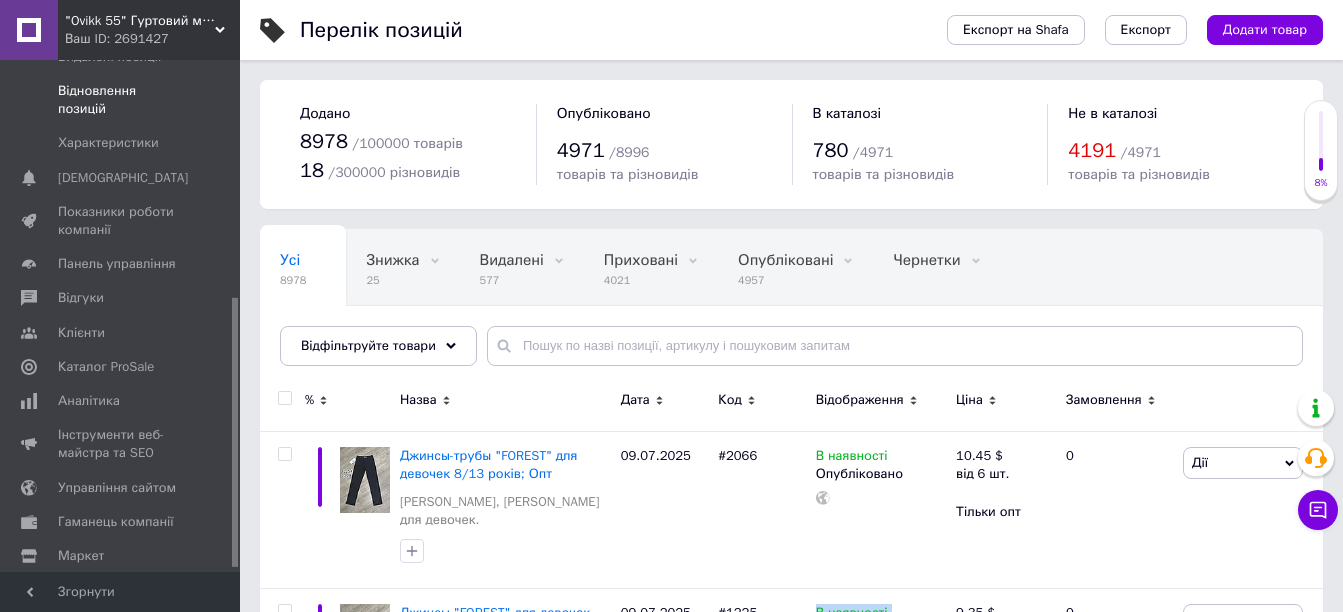 scroll, scrollTop: 55, scrollLeft: 0, axis: vertical 